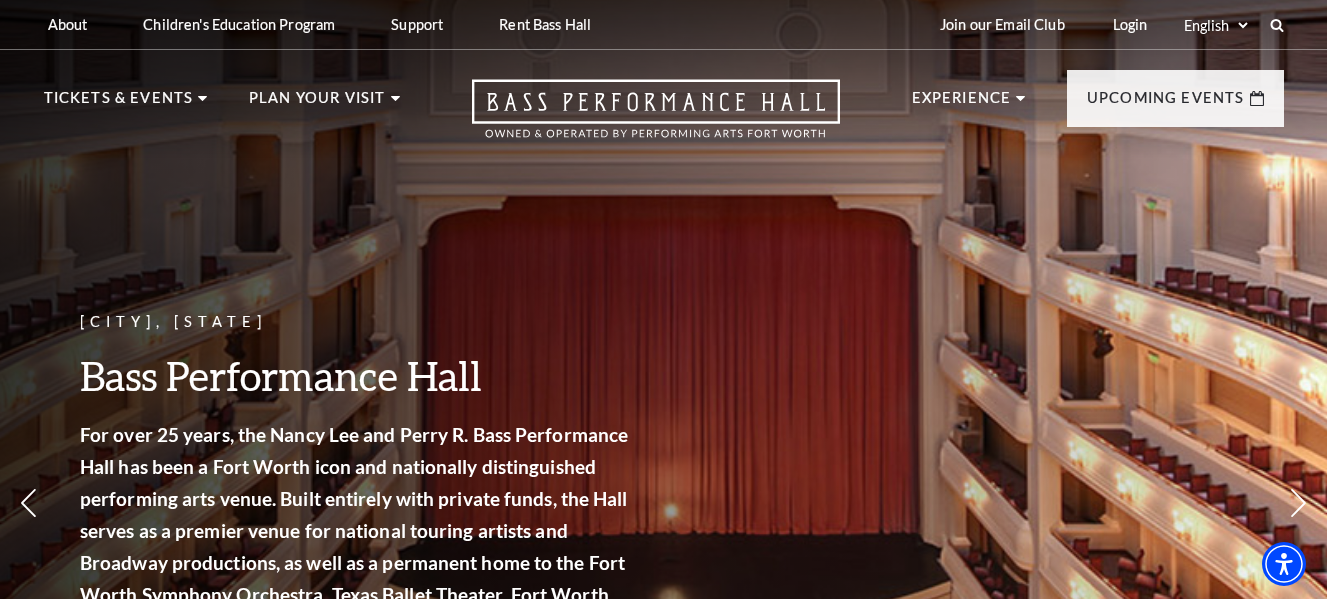 scroll, scrollTop: 0, scrollLeft: 0, axis: both 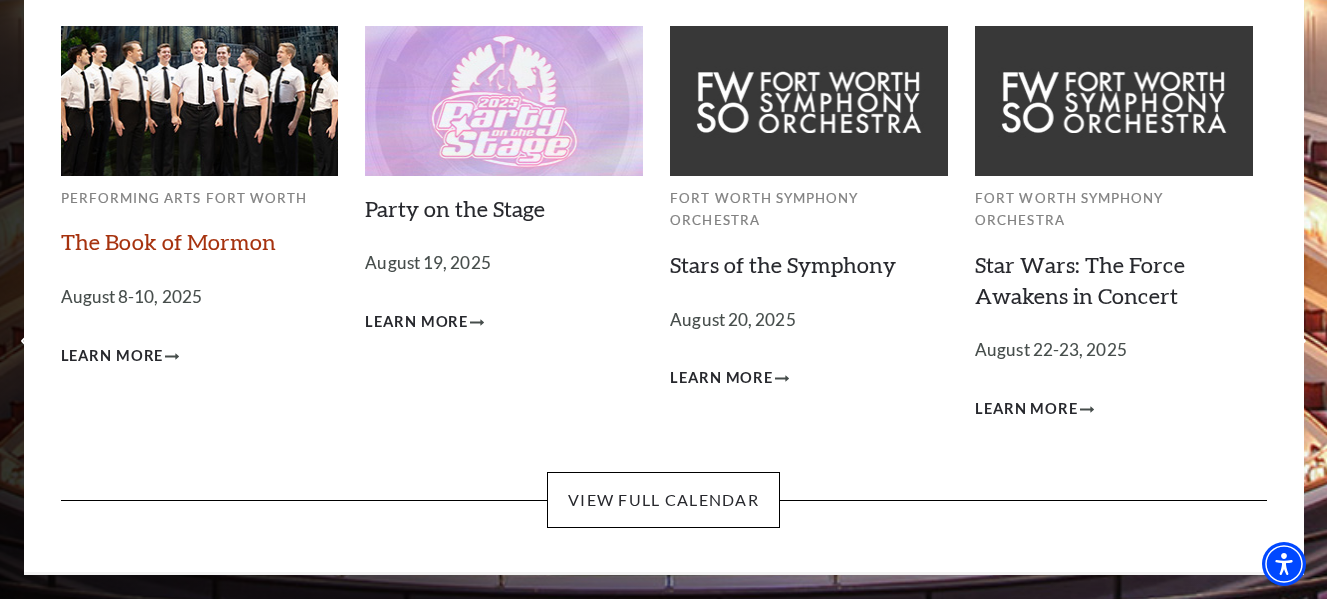 click on "The Book of Mormon" at bounding box center [168, 241] 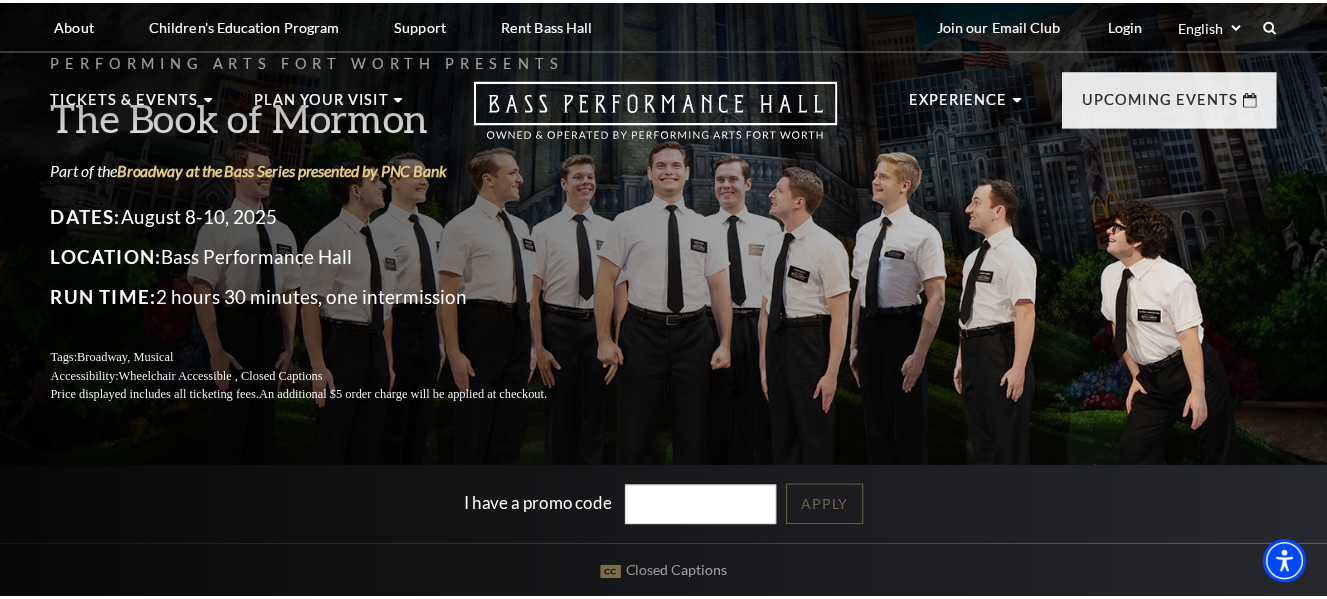 scroll, scrollTop: 0, scrollLeft: 0, axis: both 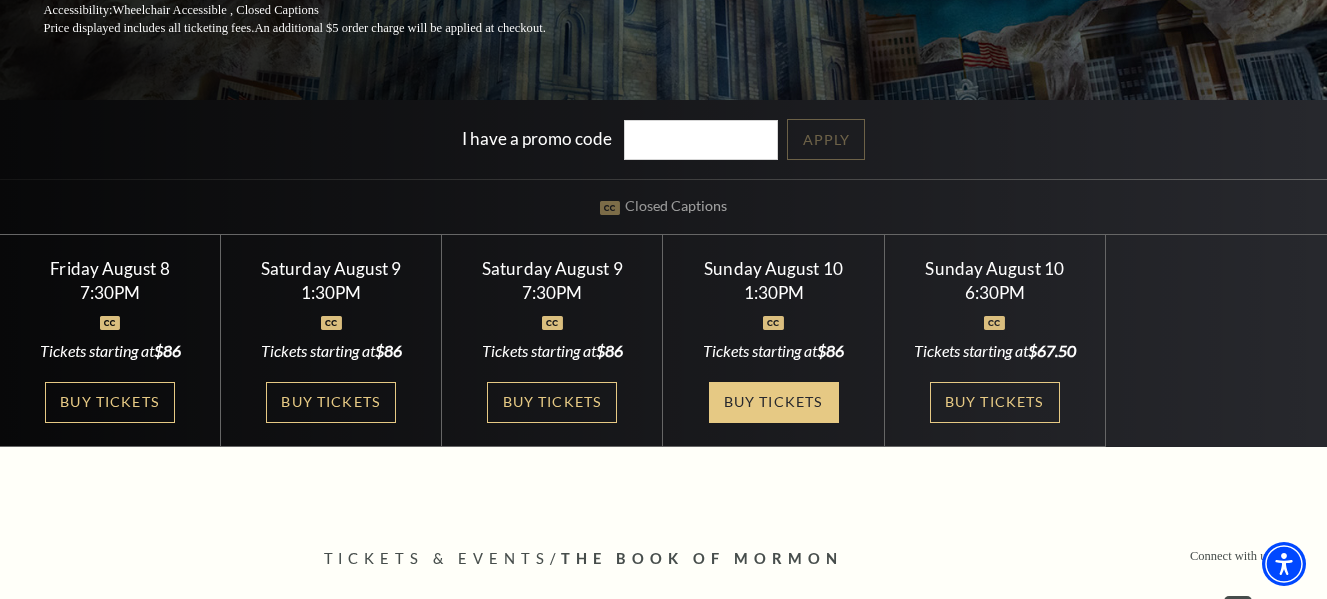 click on "Buy Tickets" at bounding box center [774, 402] 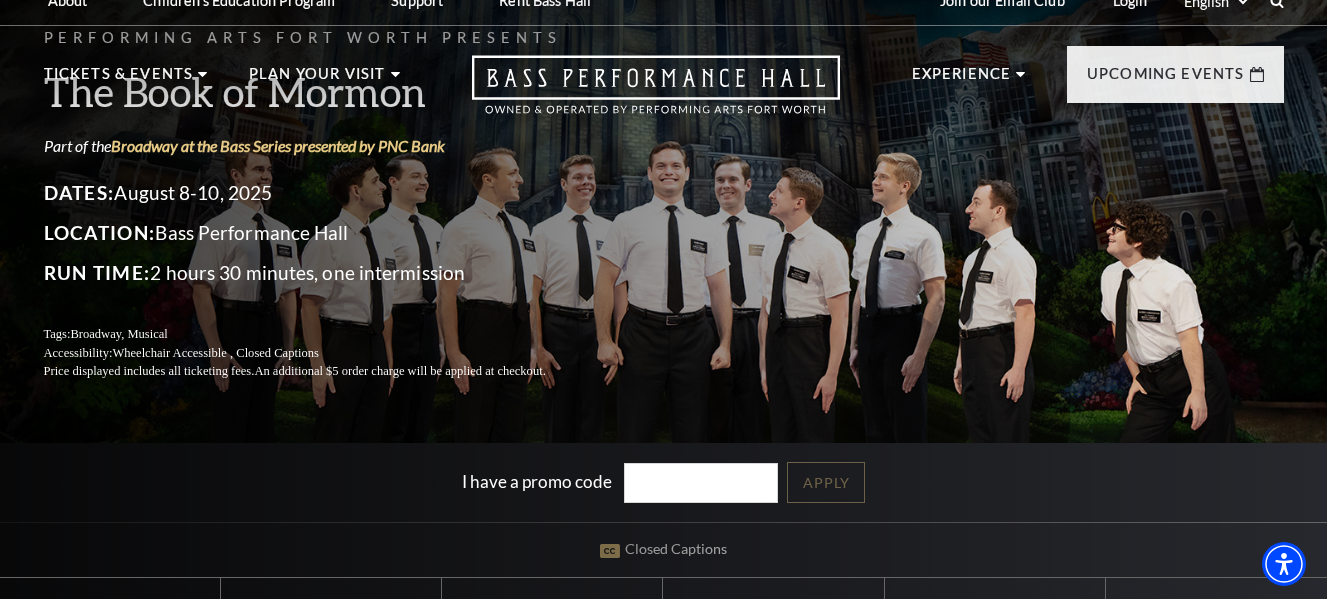 scroll, scrollTop: 0, scrollLeft: 0, axis: both 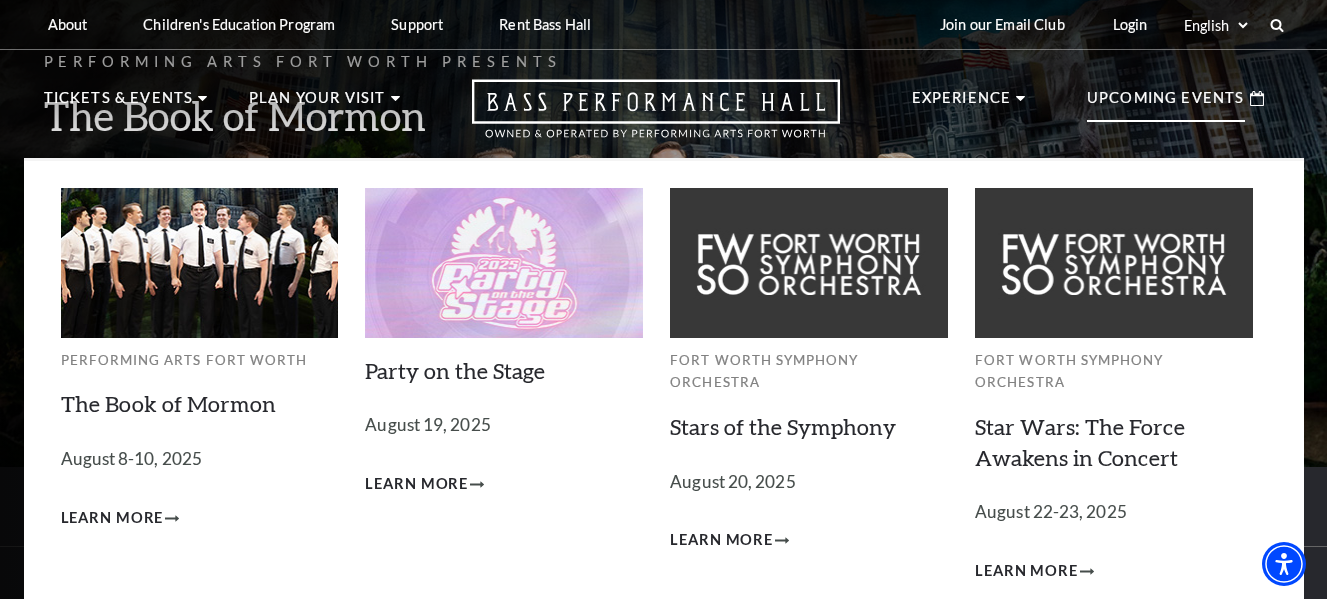 click on "Upcoming Events" at bounding box center [1166, 104] 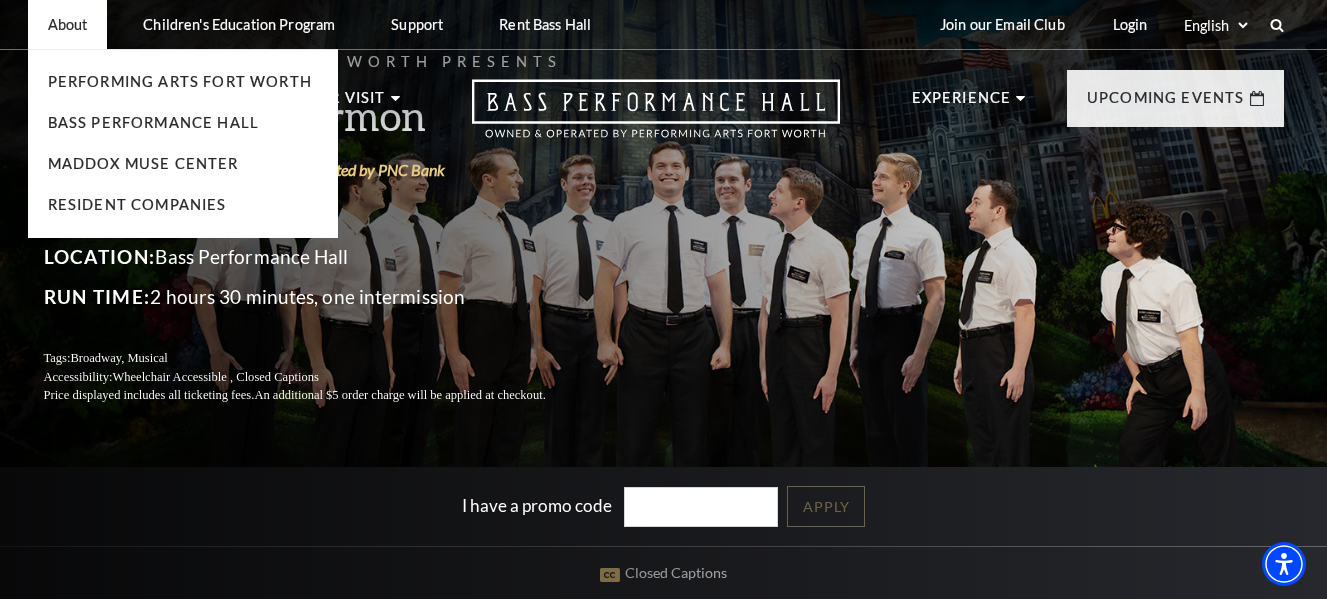 click on "Bass Performance Hall" at bounding box center [183, 123] 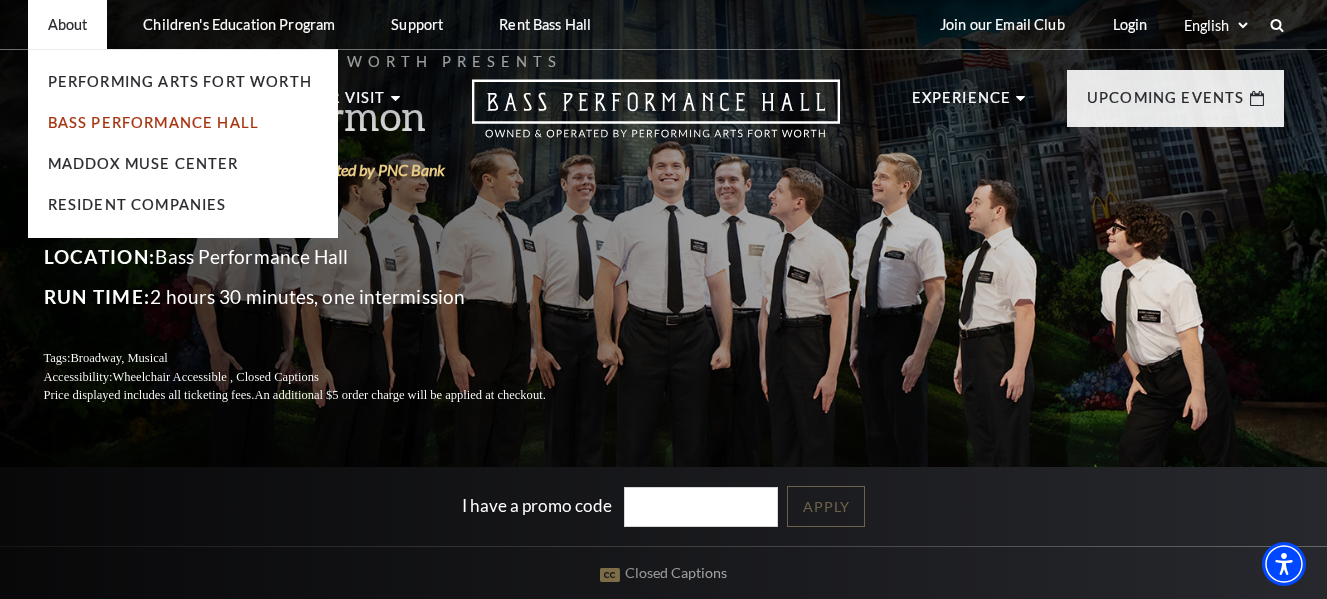 click on "Bass Performance Hall" at bounding box center [154, 122] 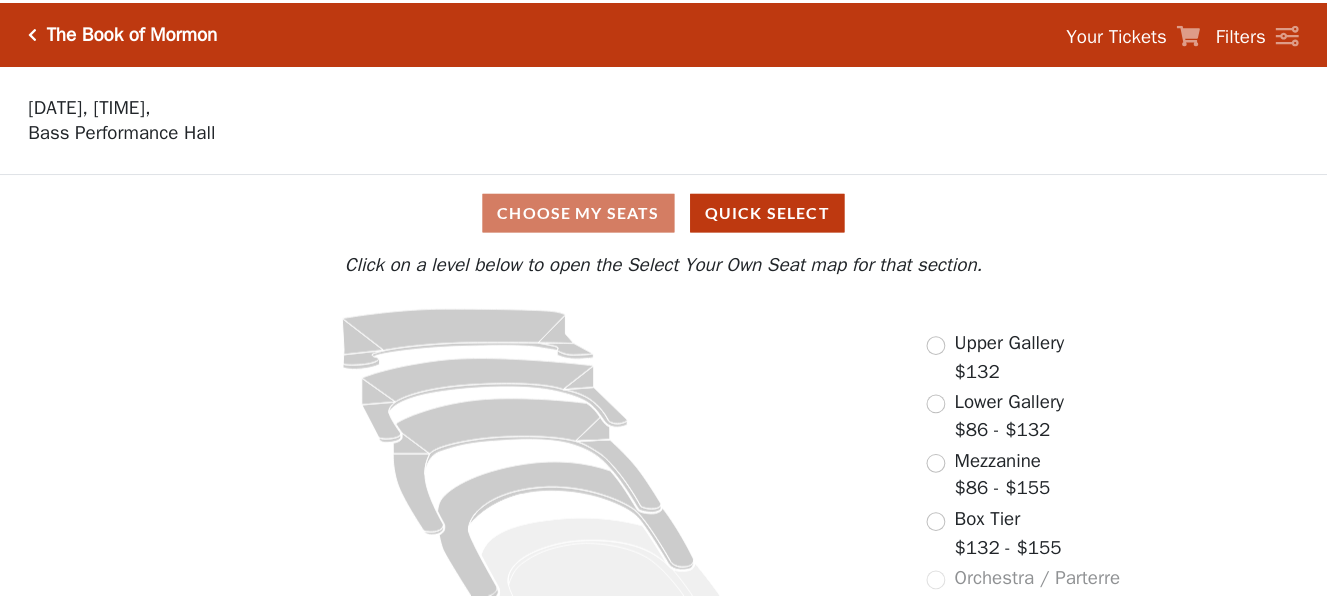scroll, scrollTop: 0, scrollLeft: 0, axis: both 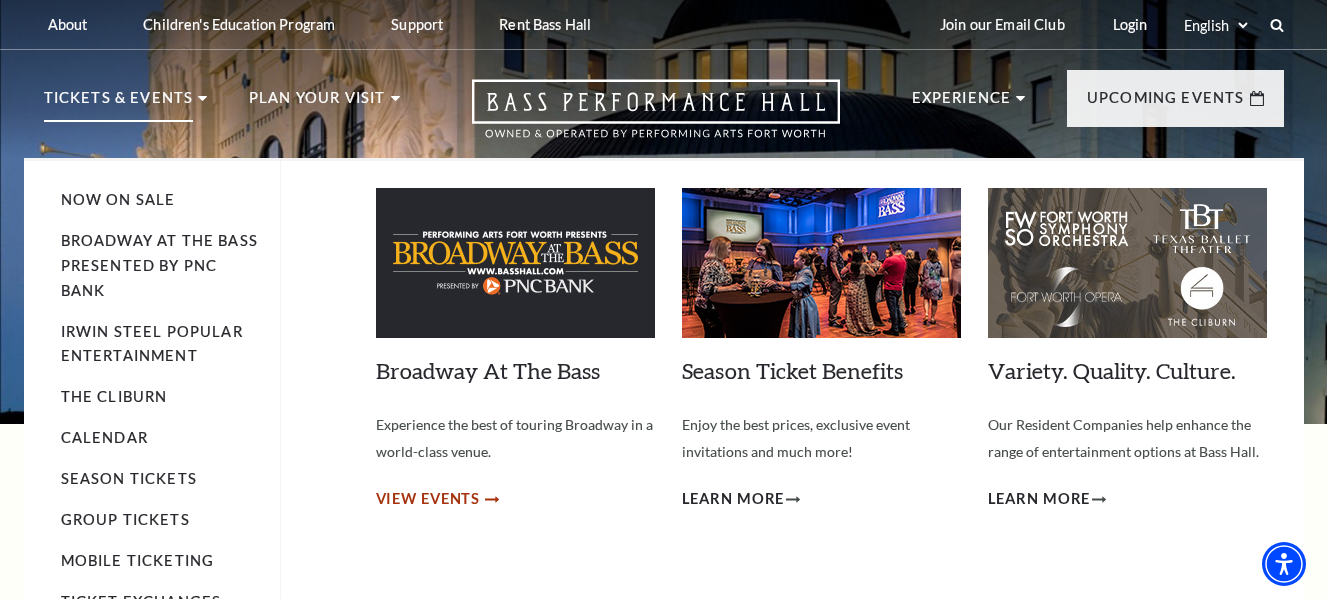 click on "View Events" at bounding box center [428, 499] 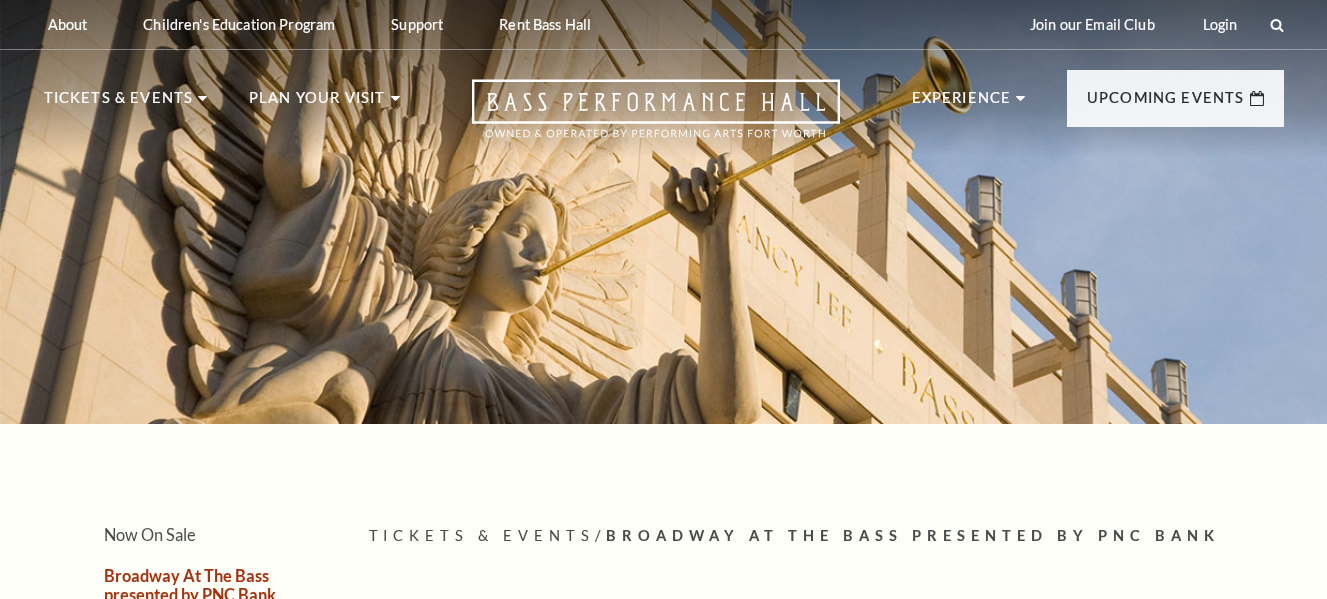 scroll, scrollTop: 0, scrollLeft: 0, axis: both 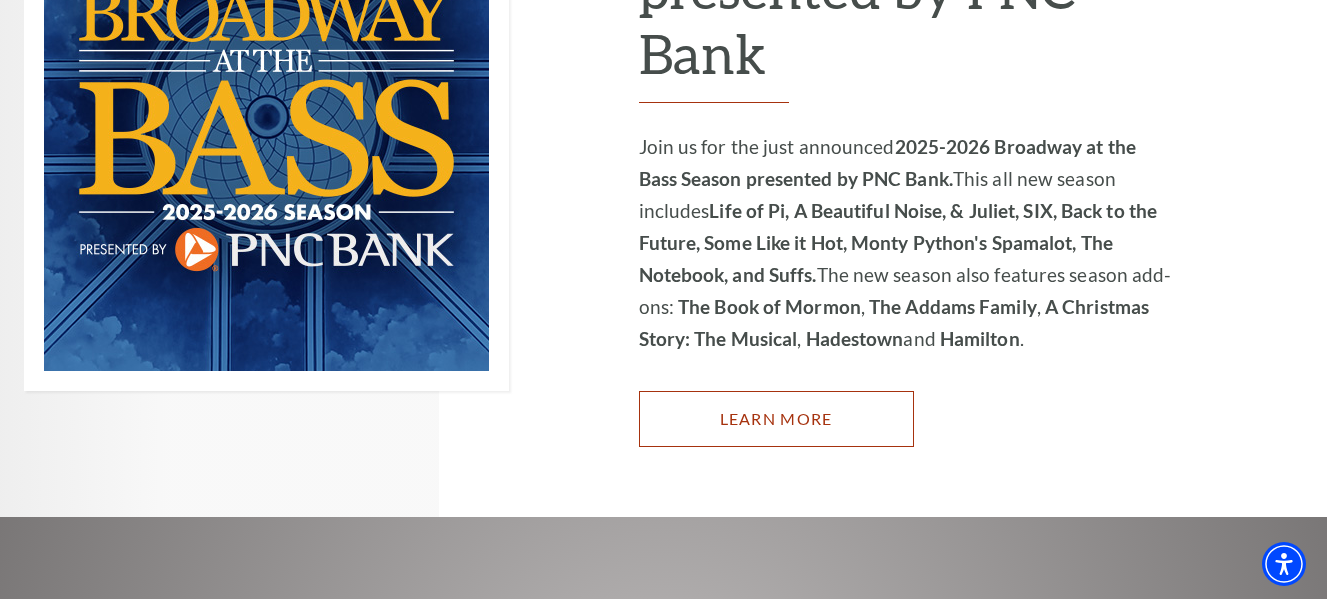 click on "Learn More" at bounding box center [776, 419] 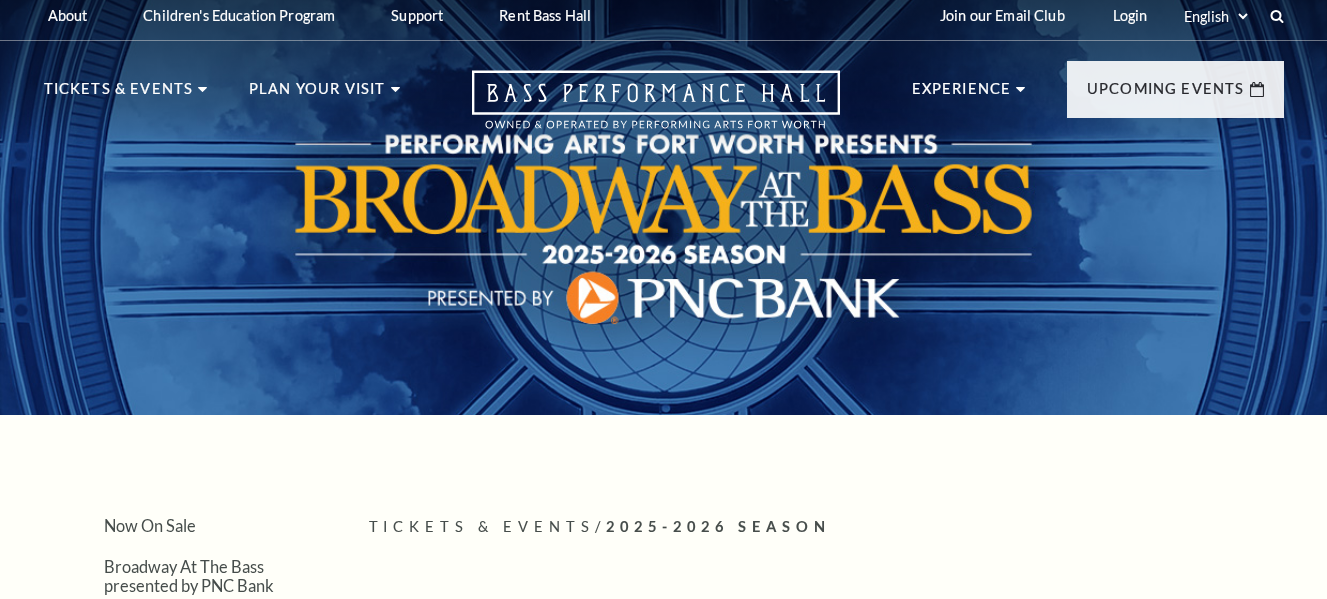 scroll, scrollTop: 429, scrollLeft: 0, axis: vertical 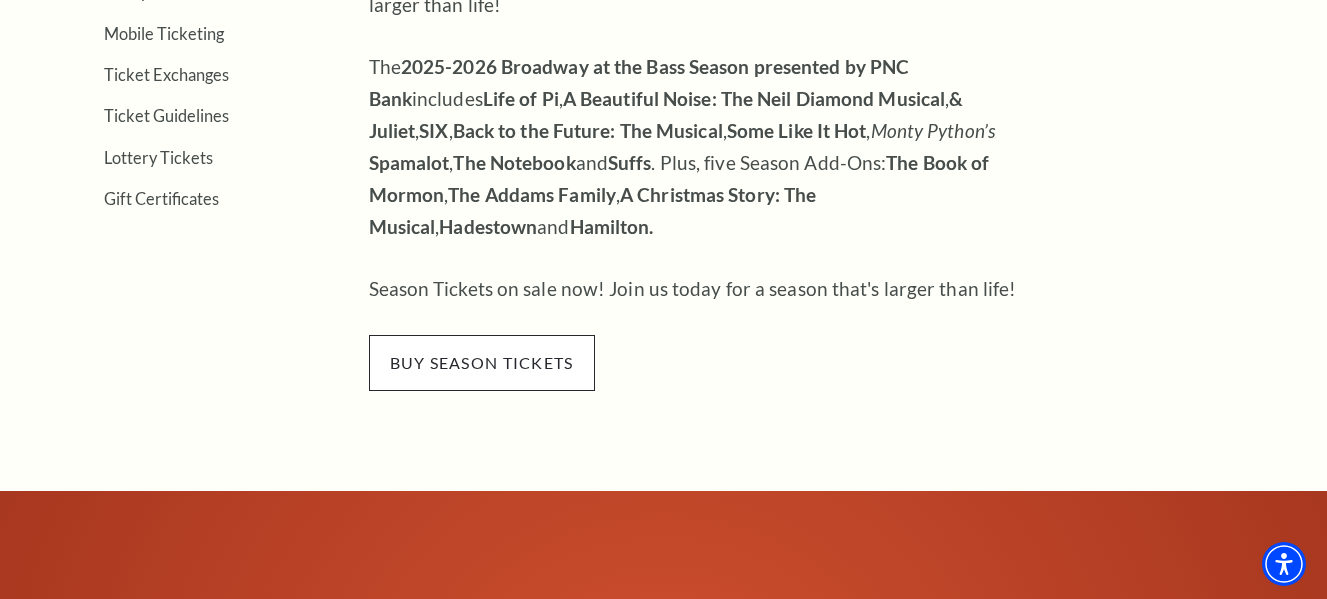 click on "buy season tickets" at bounding box center (482, 363) 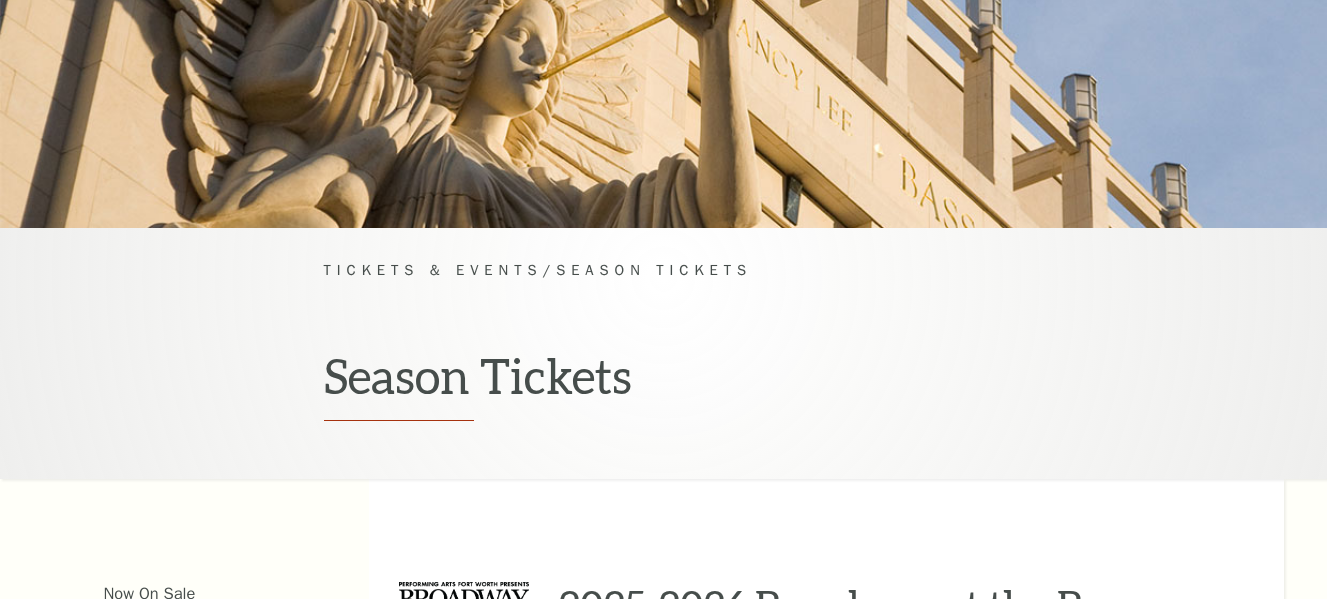 scroll, scrollTop: 352, scrollLeft: 0, axis: vertical 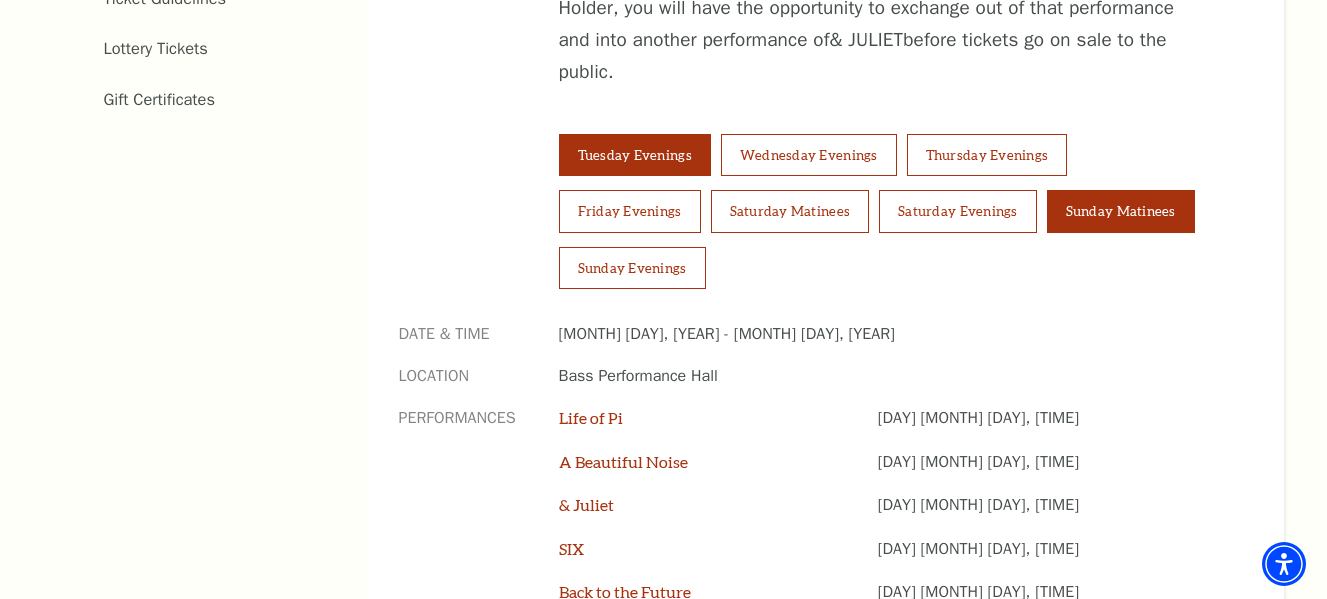 click on "Sunday Matinees" at bounding box center (1121, 211) 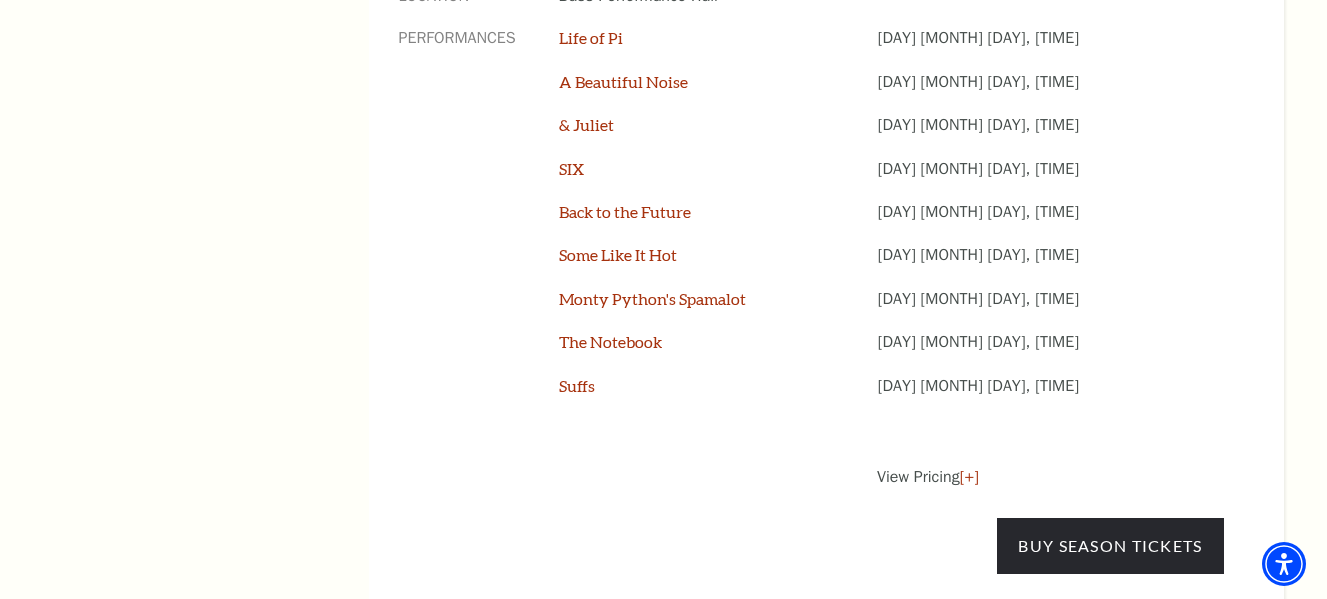 scroll, scrollTop: 1712, scrollLeft: 0, axis: vertical 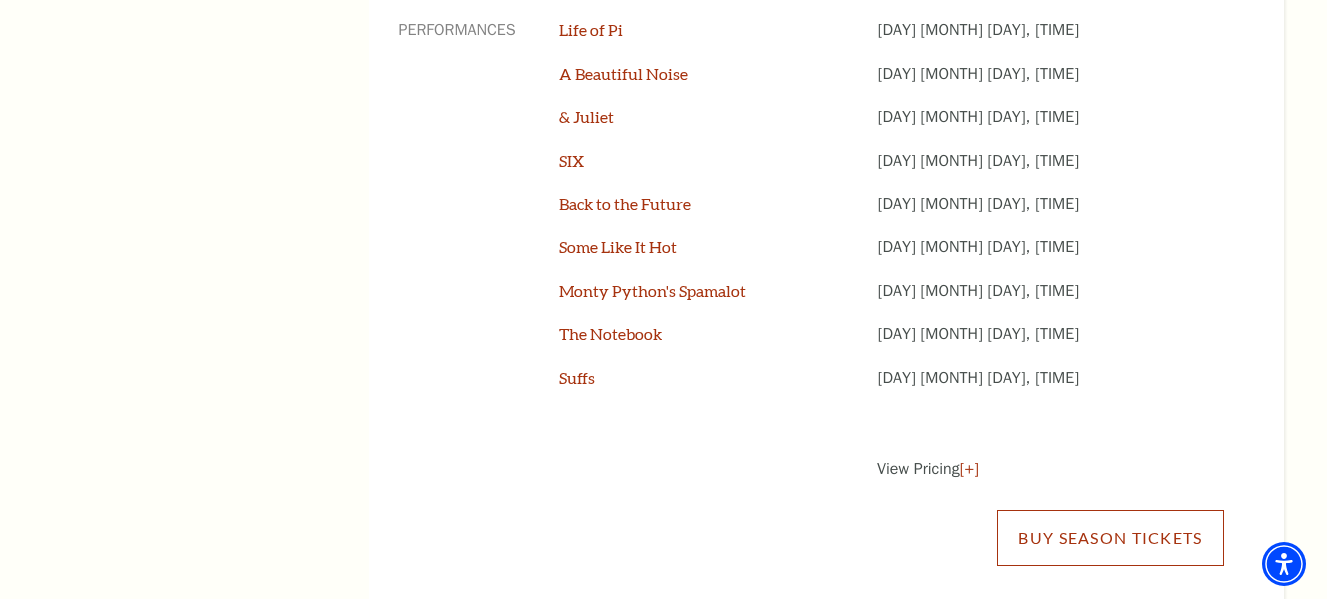 click on "Buy Season Tickets" at bounding box center (1110, 538) 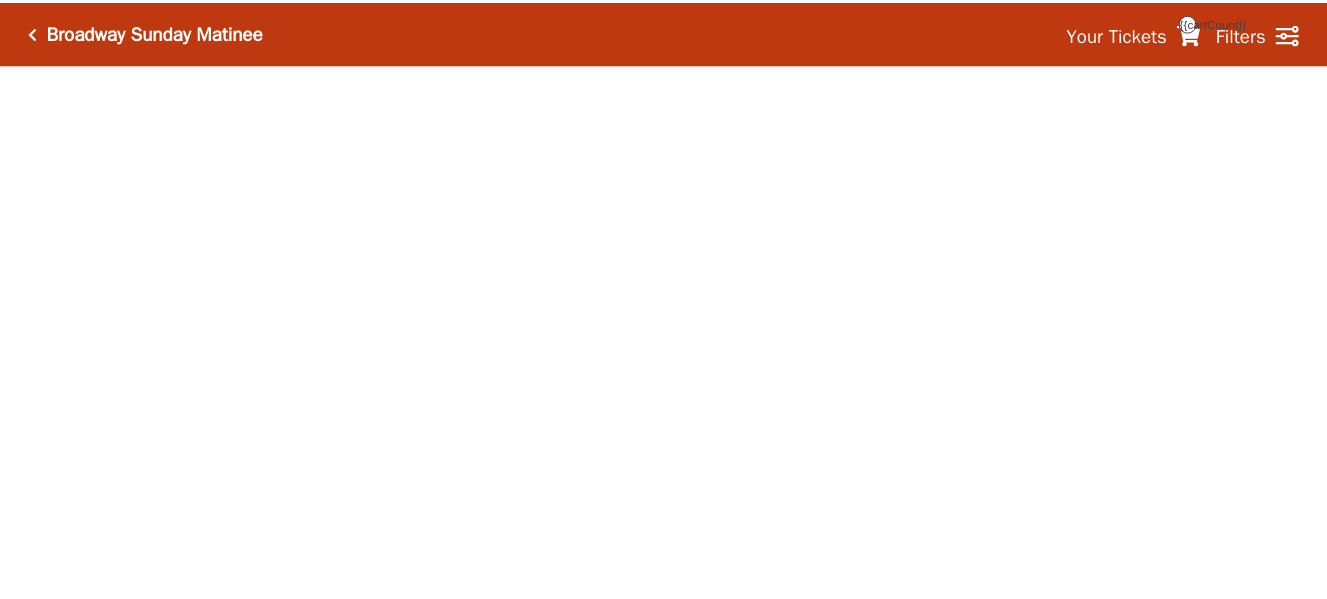 scroll, scrollTop: 0, scrollLeft: 0, axis: both 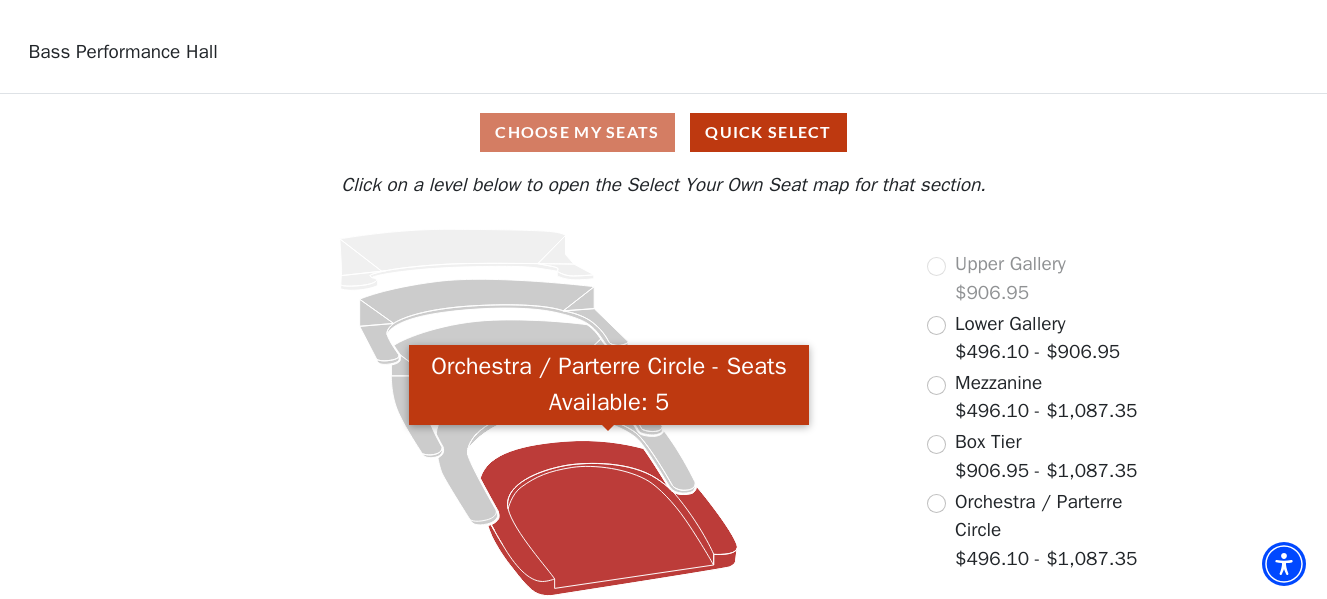 click 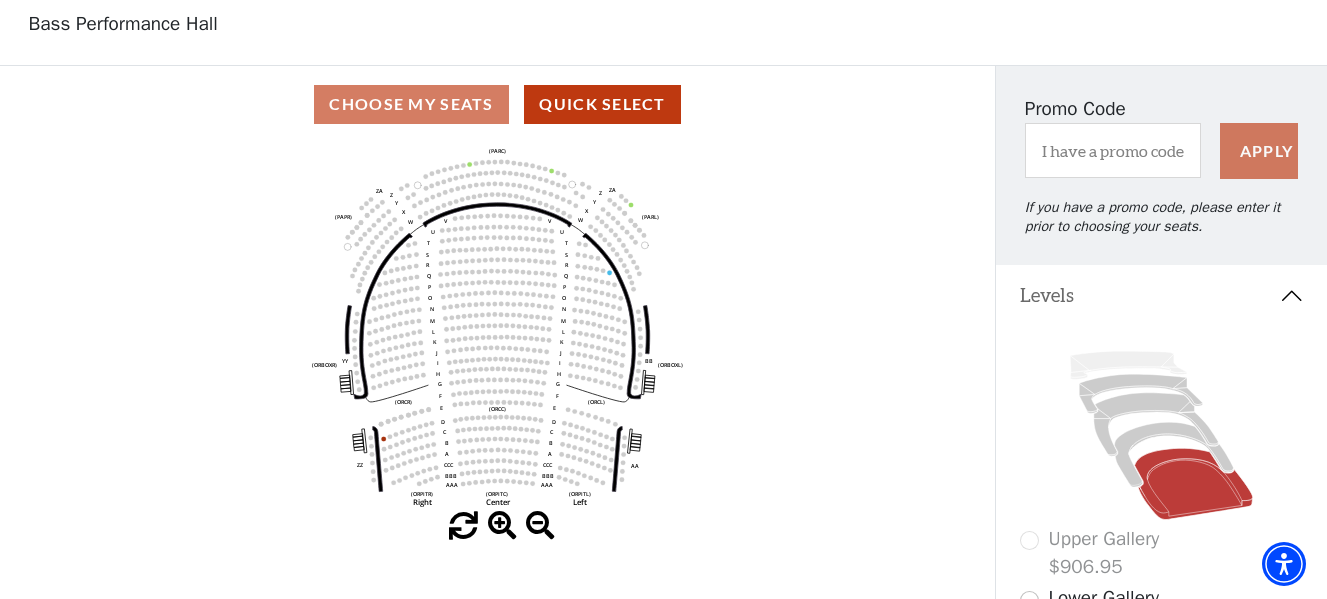 scroll, scrollTop: 97, scrollLeft: 0, axis: vertical 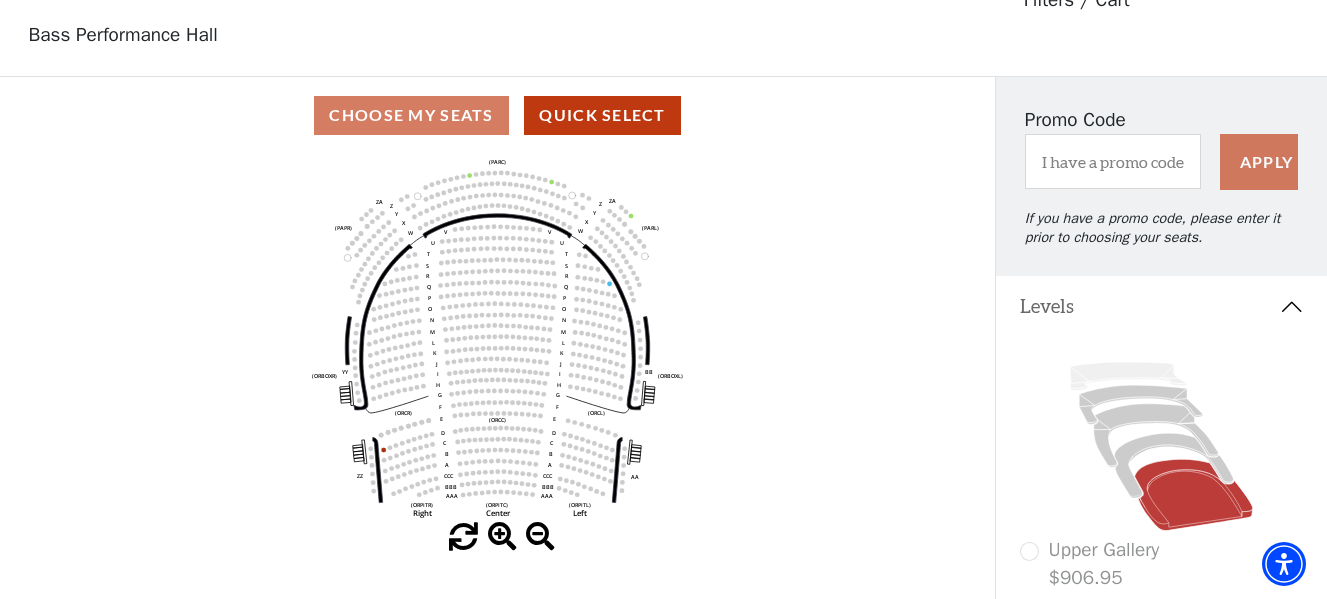 click at bounding box center (502, 537) 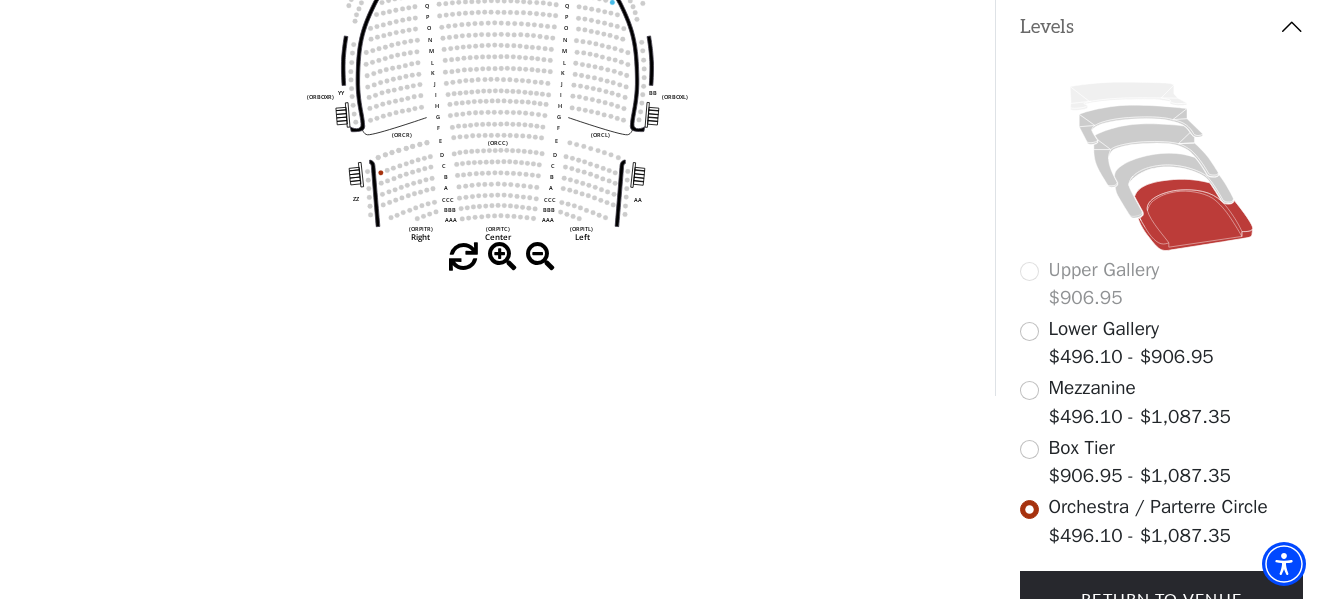 scroll, scrollTop: 395, scrollLeft: 0, axis: vertical 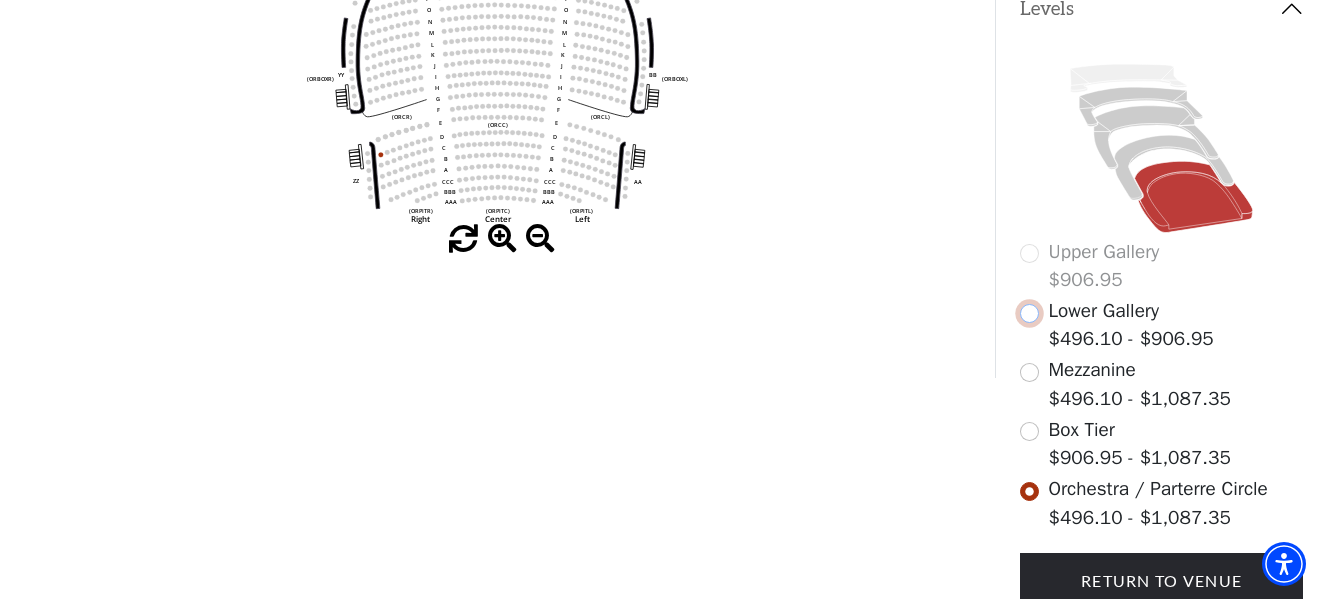 click at bounding box center [1029, 313] 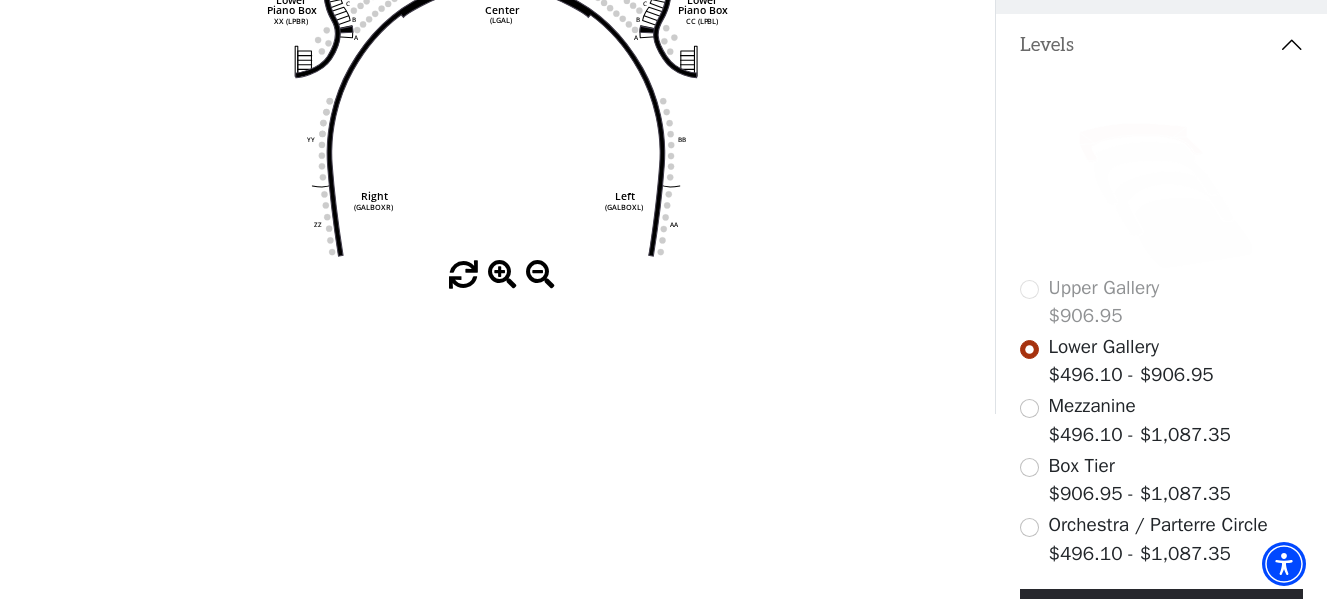 scroll, scrollTop: 390, scrollLeft: 0, axis: vertical 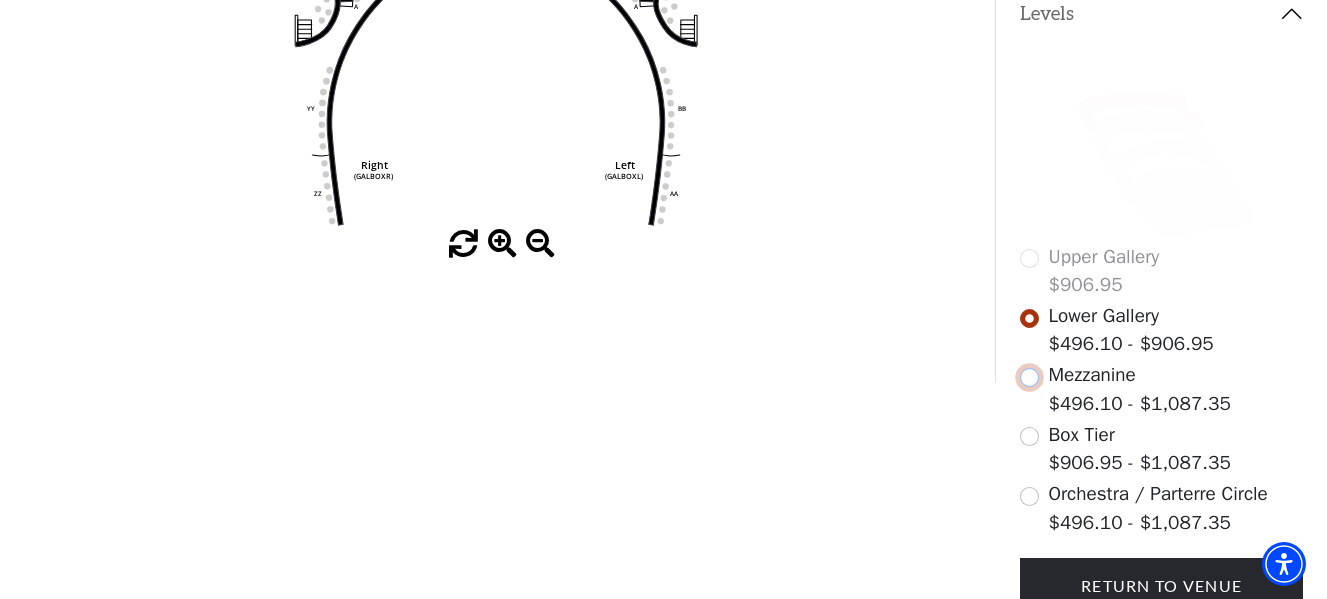 click at bounding box center (1029, 377) 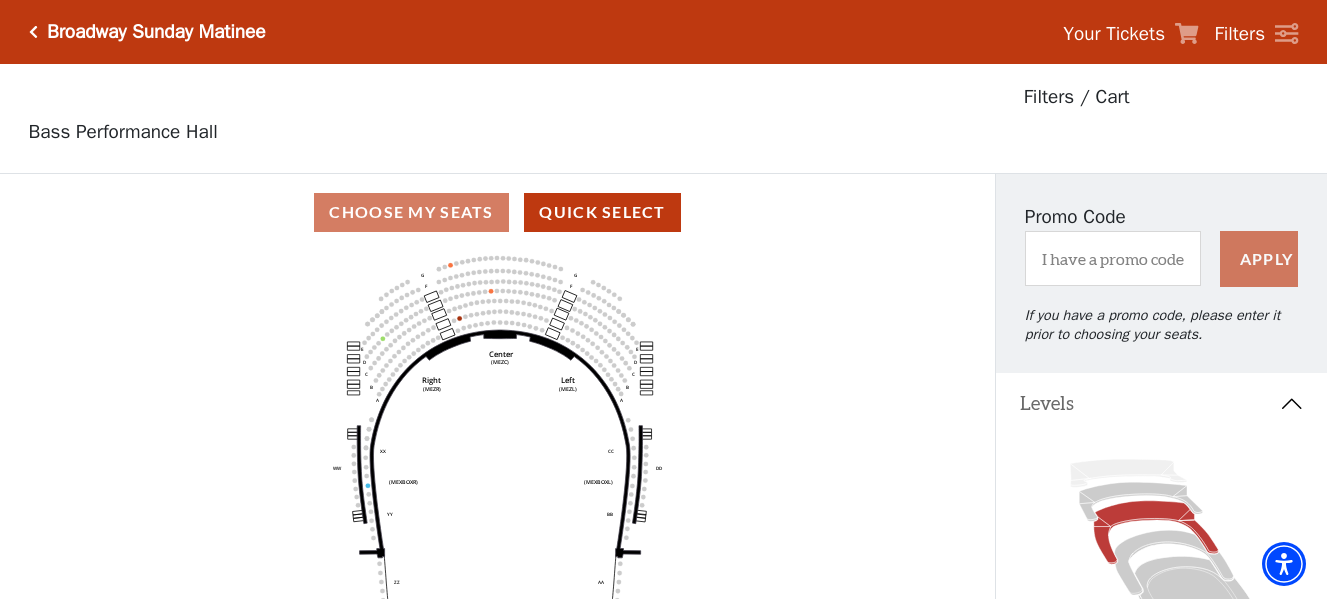 scroll, scrollTop: 93, scrollLeft: 0, axis: vertical 